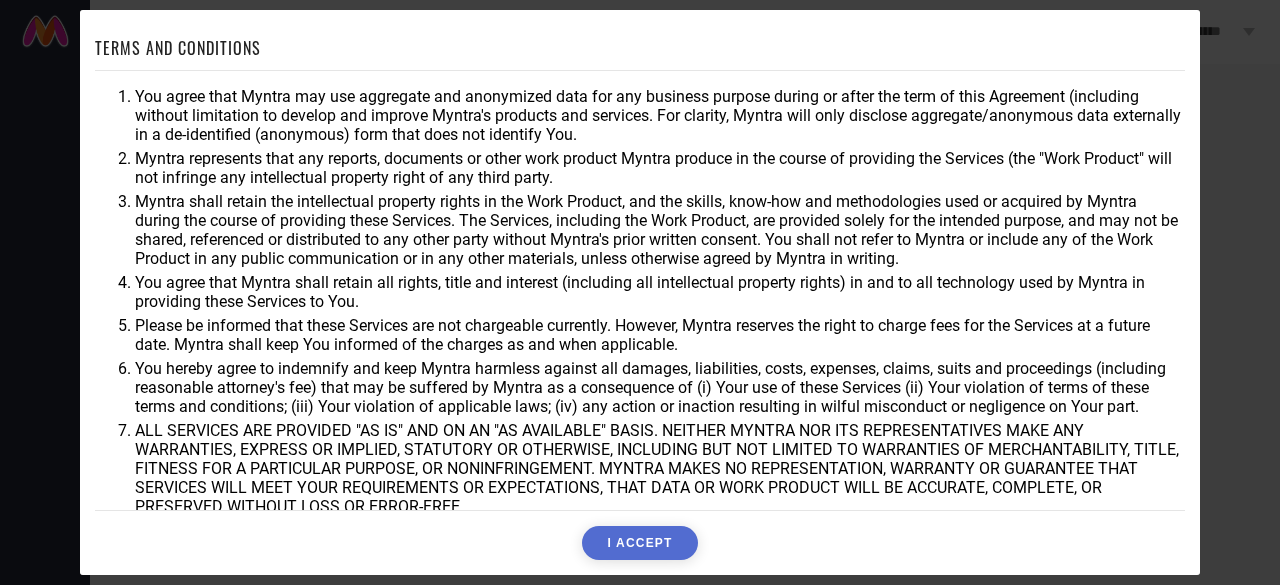 scroll, scrollTop: 0, scrollLeft: 0, axis: both 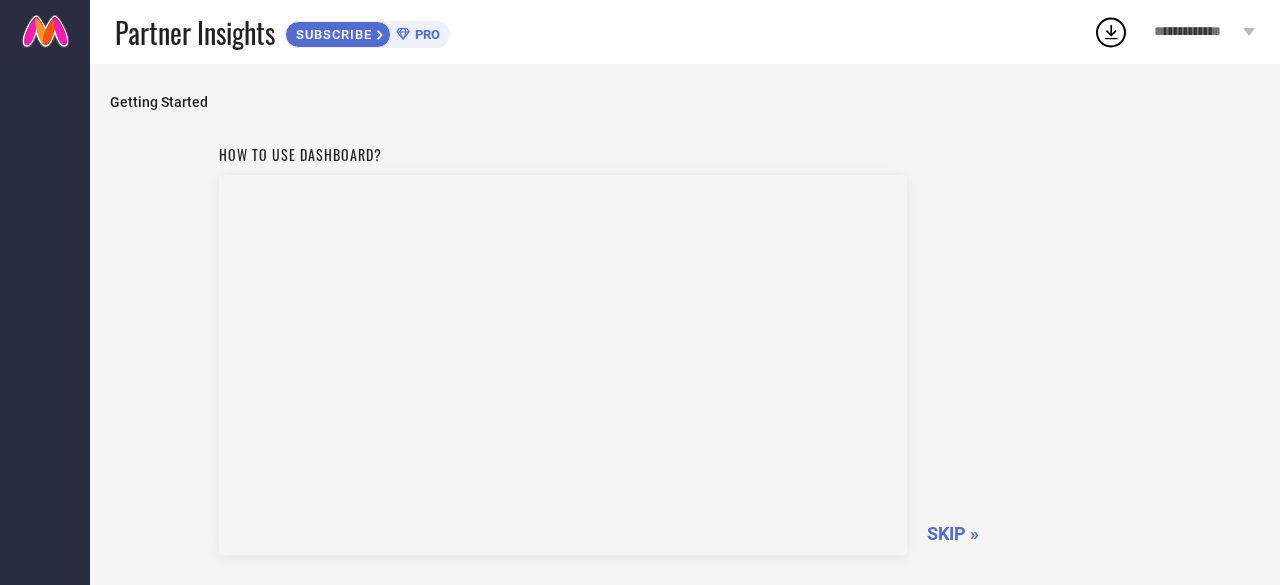 click on "SKIP »" at bounding box center (953, 533) 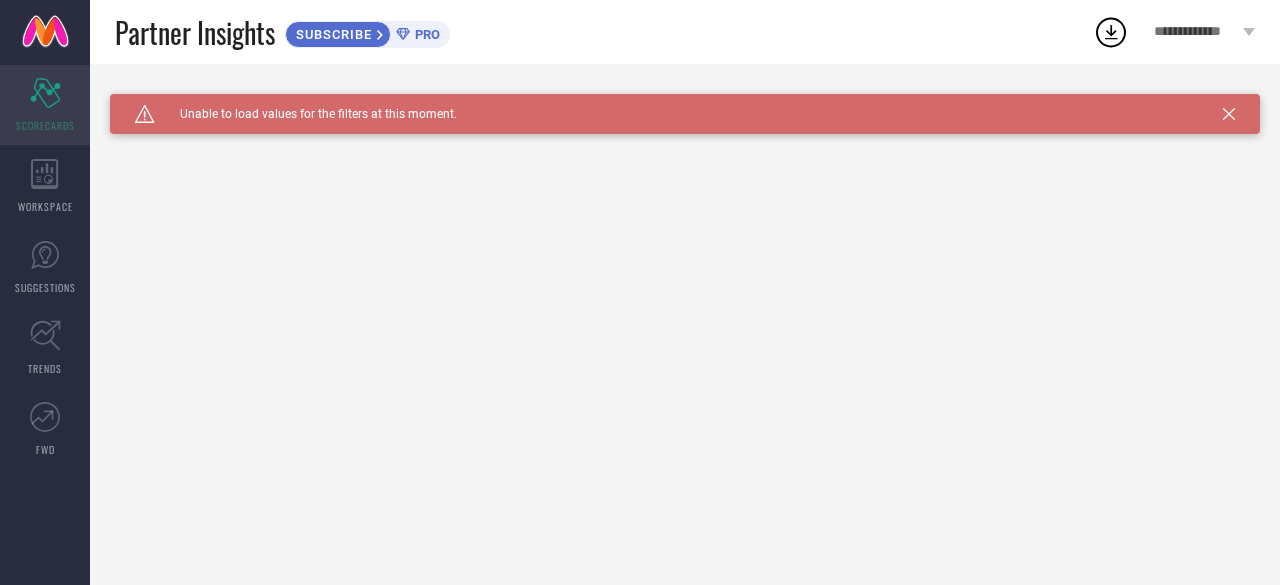 click on "Scorecard" 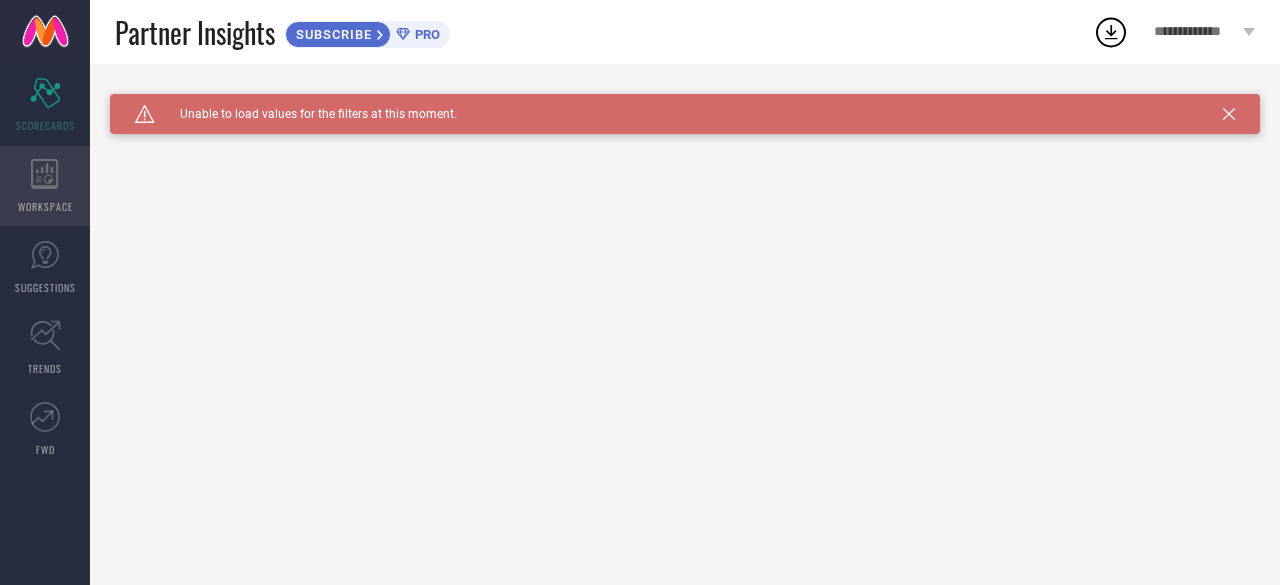 click 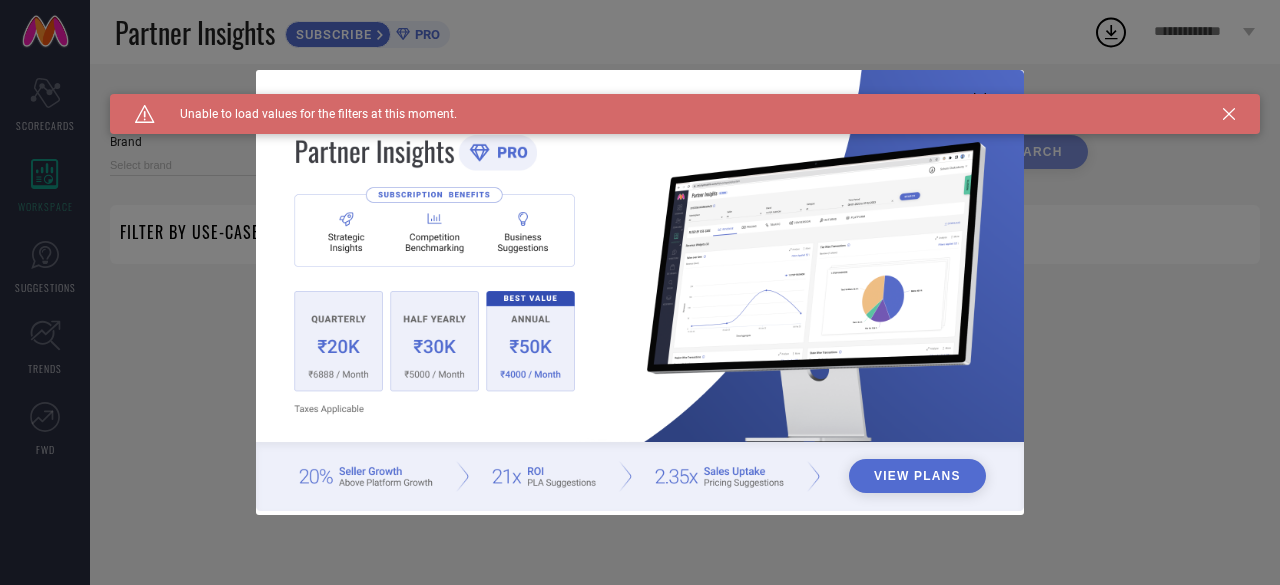 type on "1 STOP FASHION" 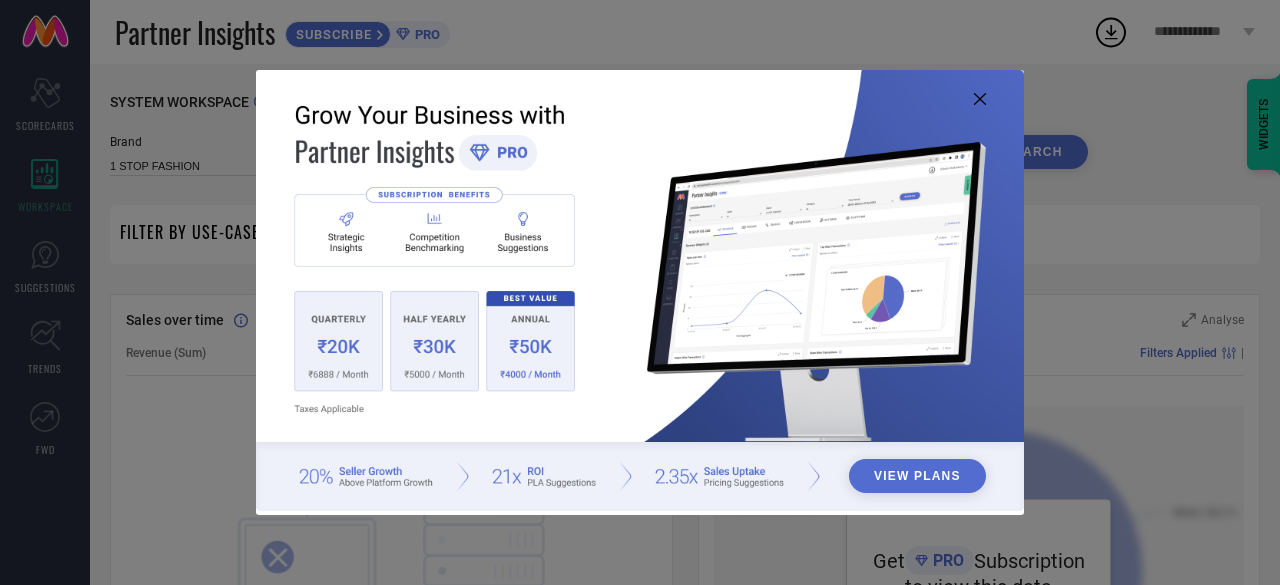 click at bounding box center (640, 291) 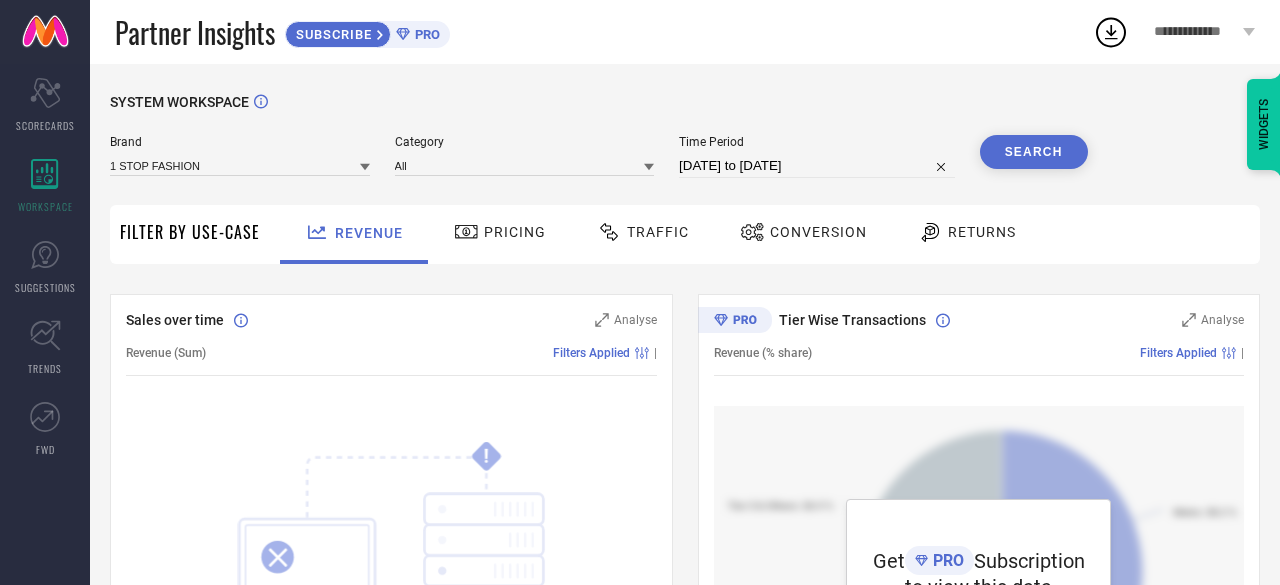 click on "Traffic" at bounding box center (643, 232) 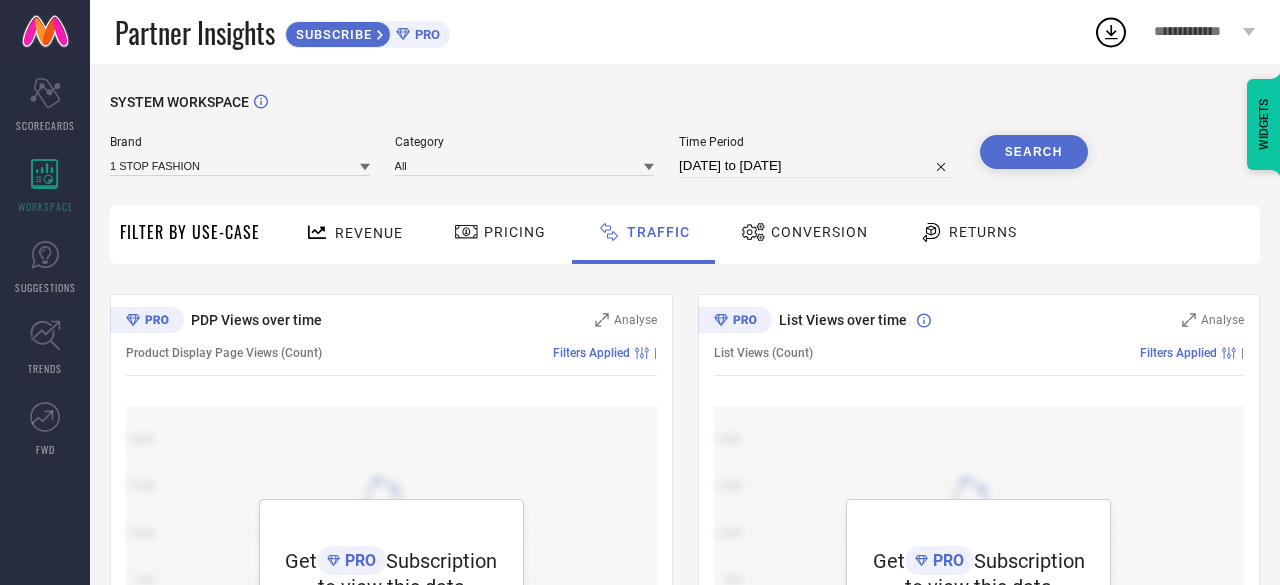 click on "Returns" at bounding box center (983, 232) 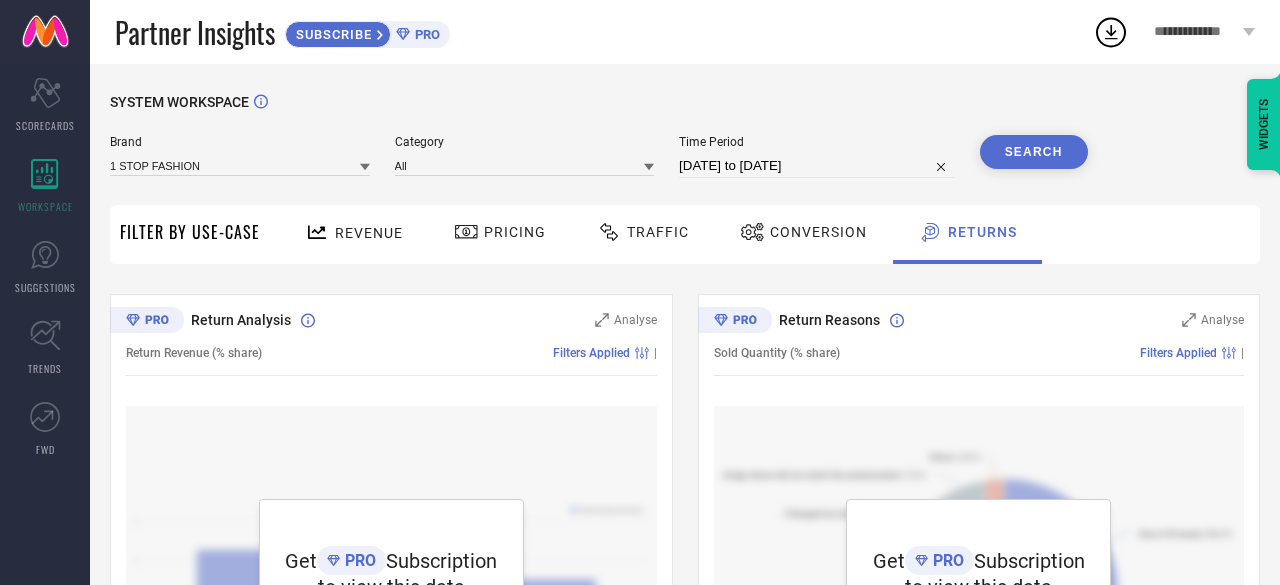 click on "Conversion" at bounding box center [818, 232] 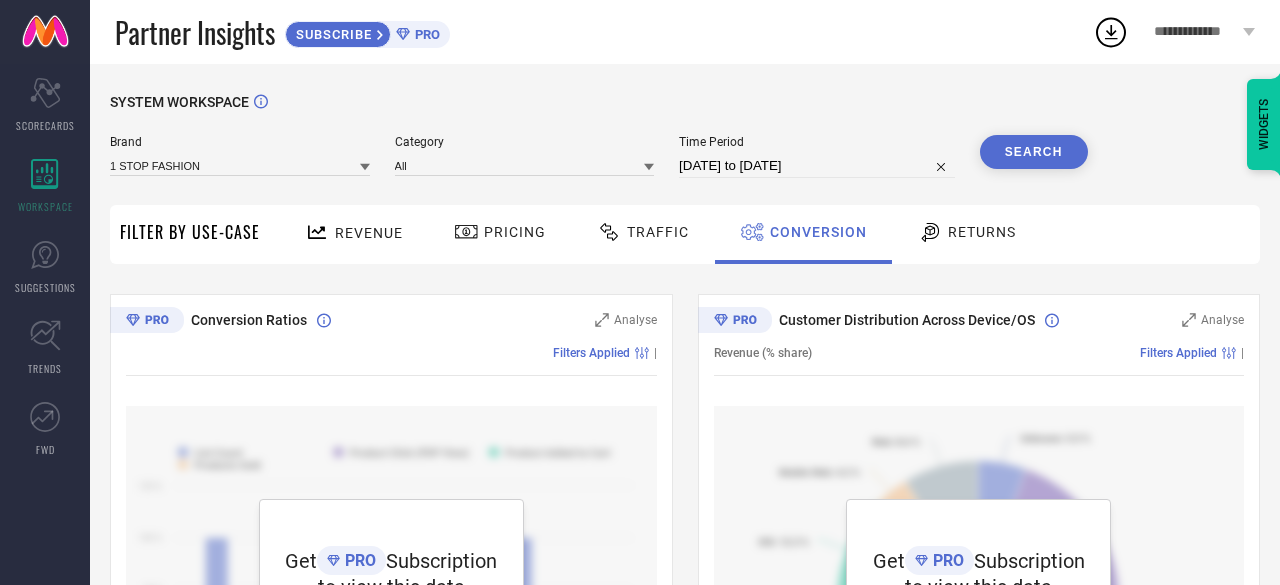 click on "Pricing" at bounding box center [515, 232] 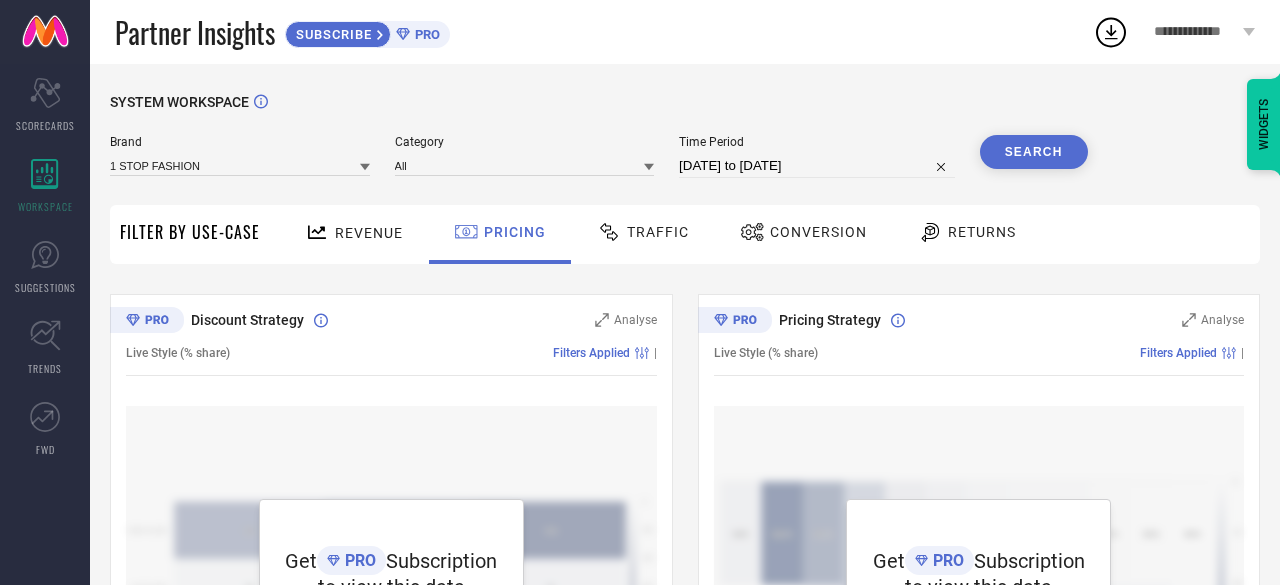 click on "Revenue" at bounding box center (354, 232) 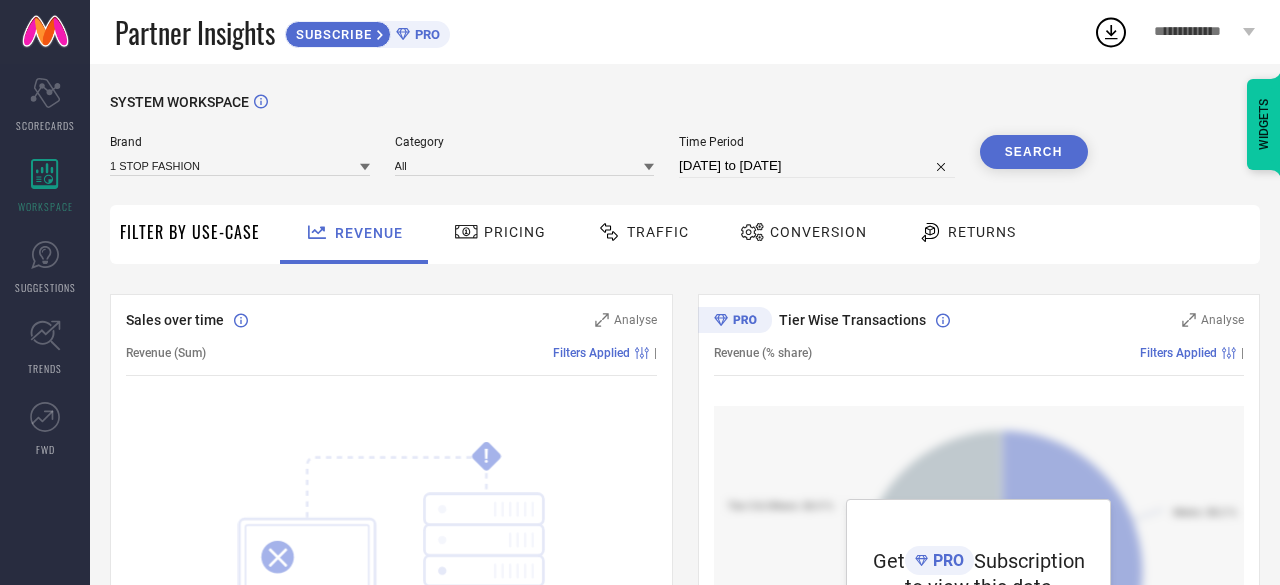click on "Filter By Use-Case" at bounding box center (190, 234) 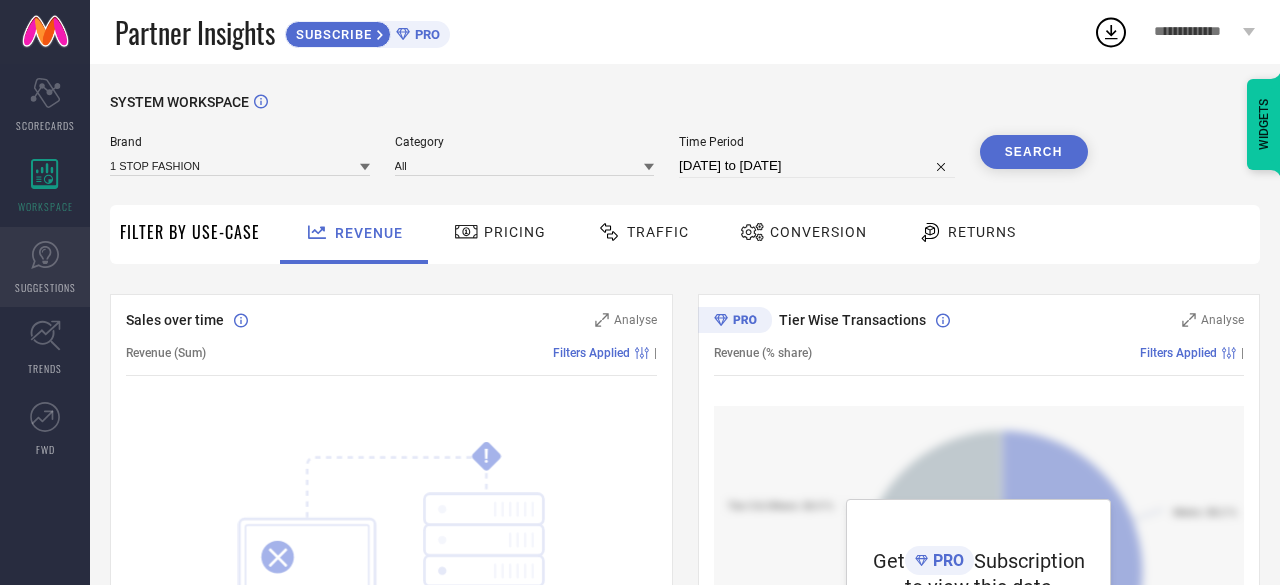 click 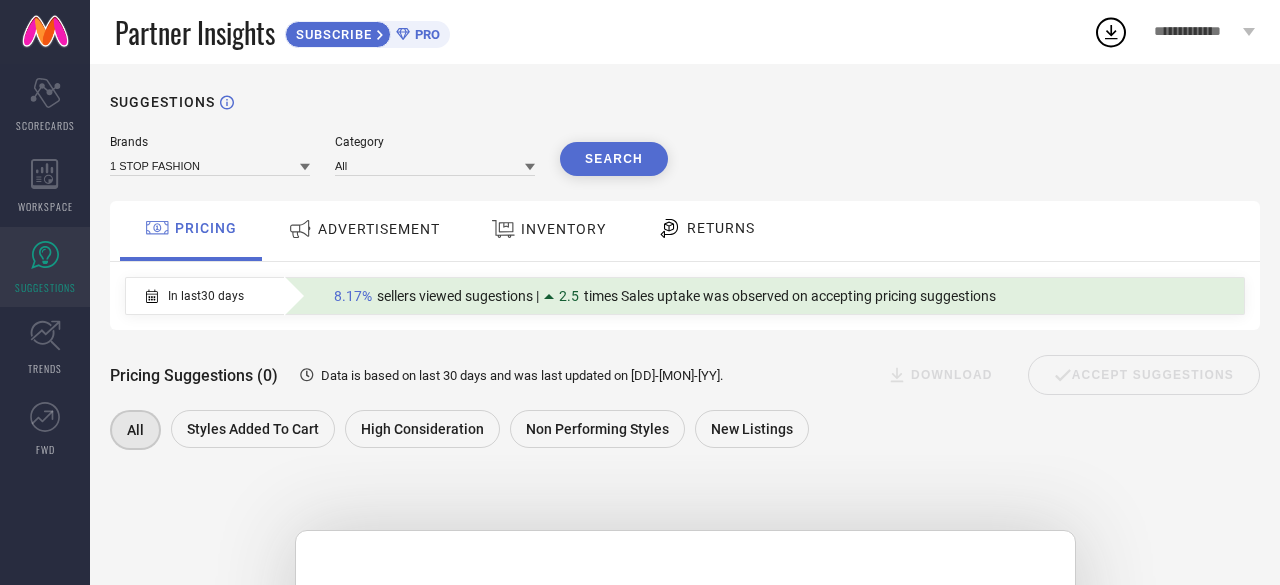 click on "ADVERTISEMENT" at bounding box center (379, 229) 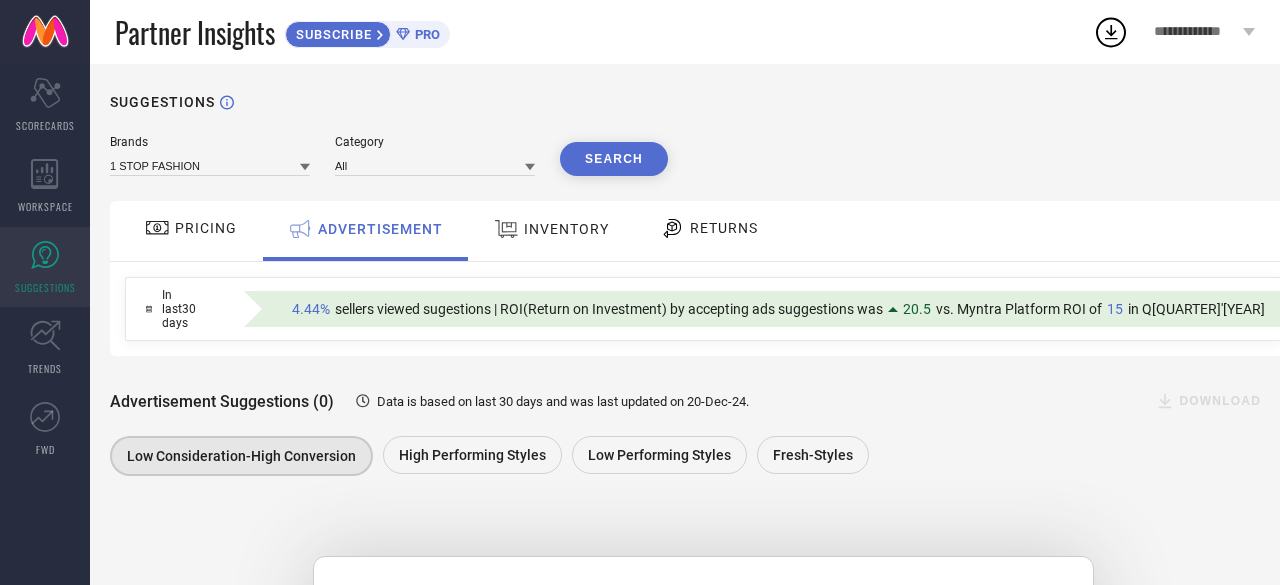 click at bounding box center (509, 229) 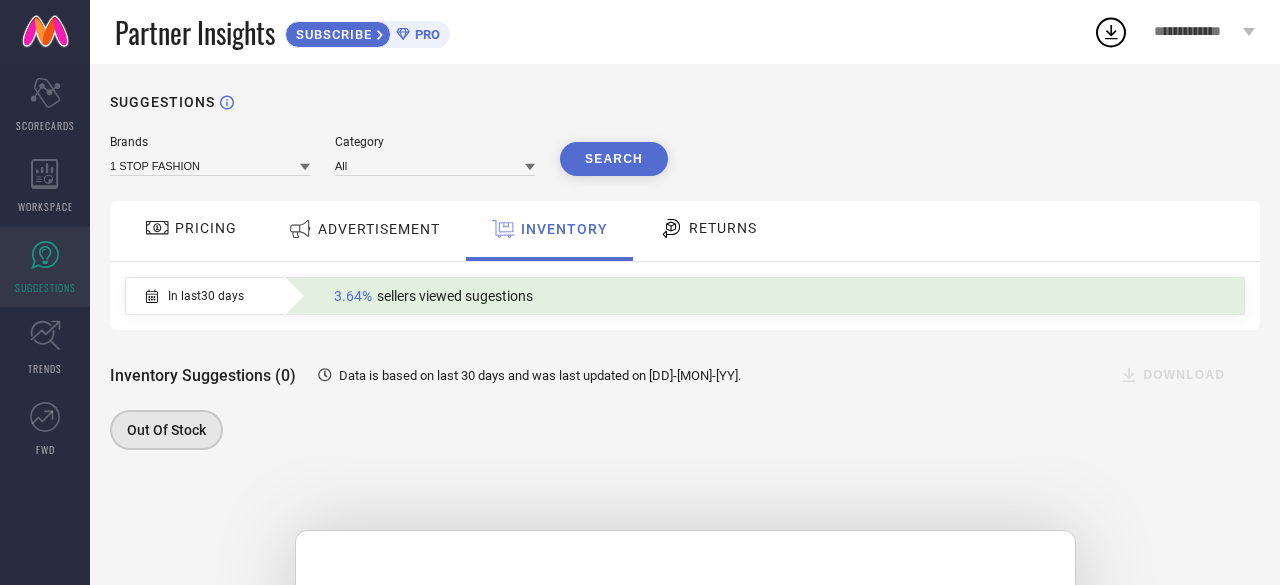 click on "RETURNS" at bounding box center (723, 228) 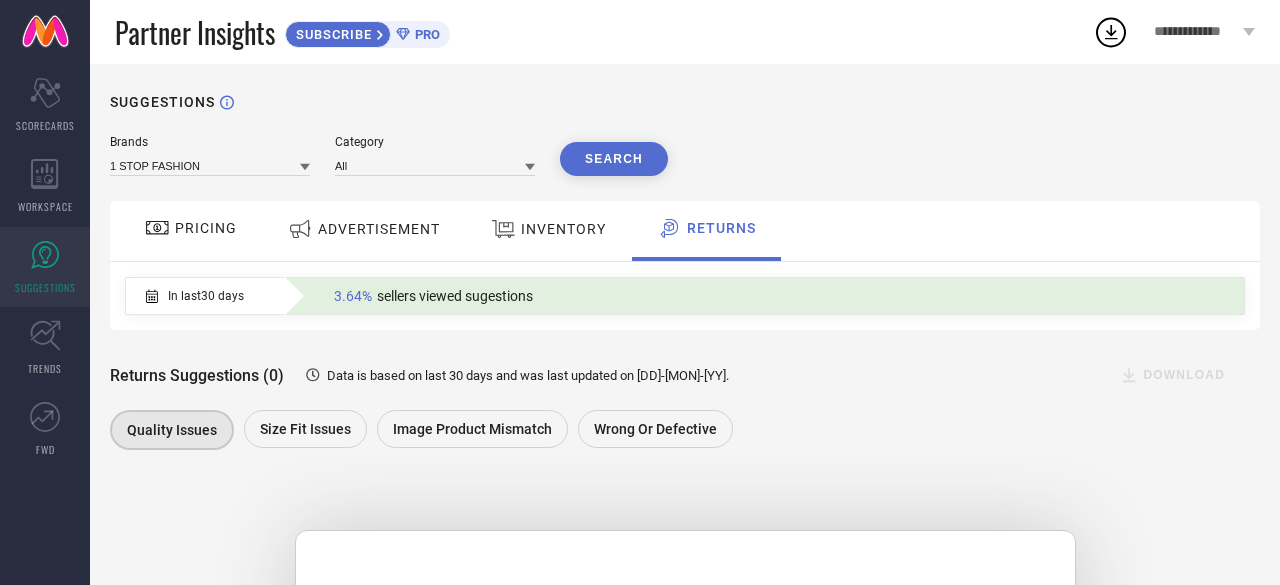 click on "PRICING" at bounding box center [206, 228] 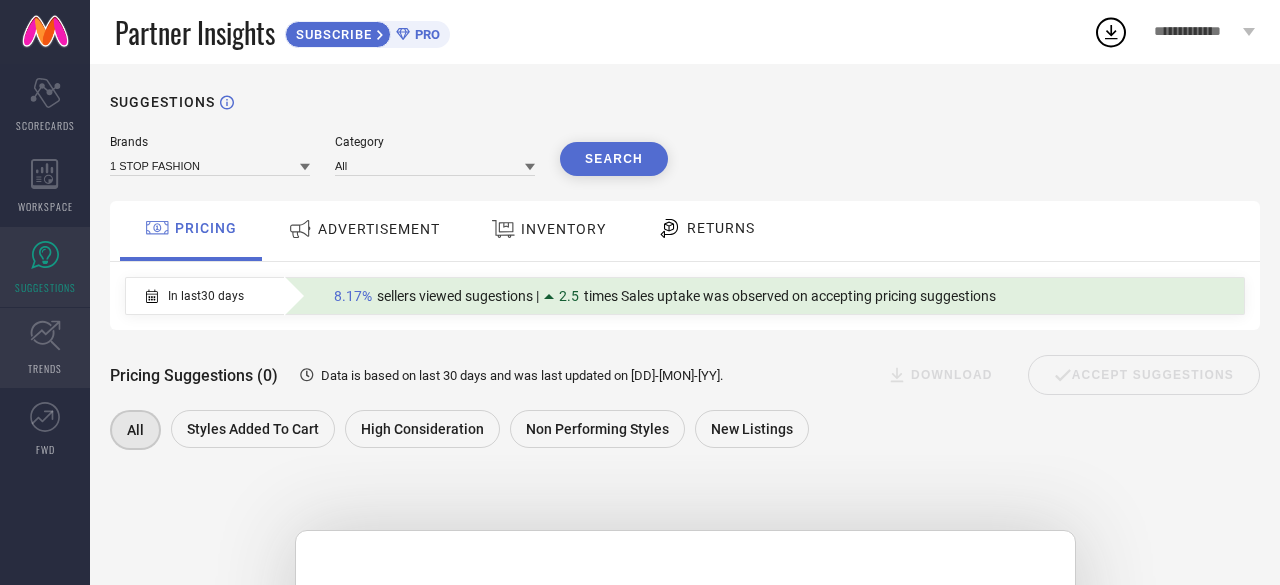 click 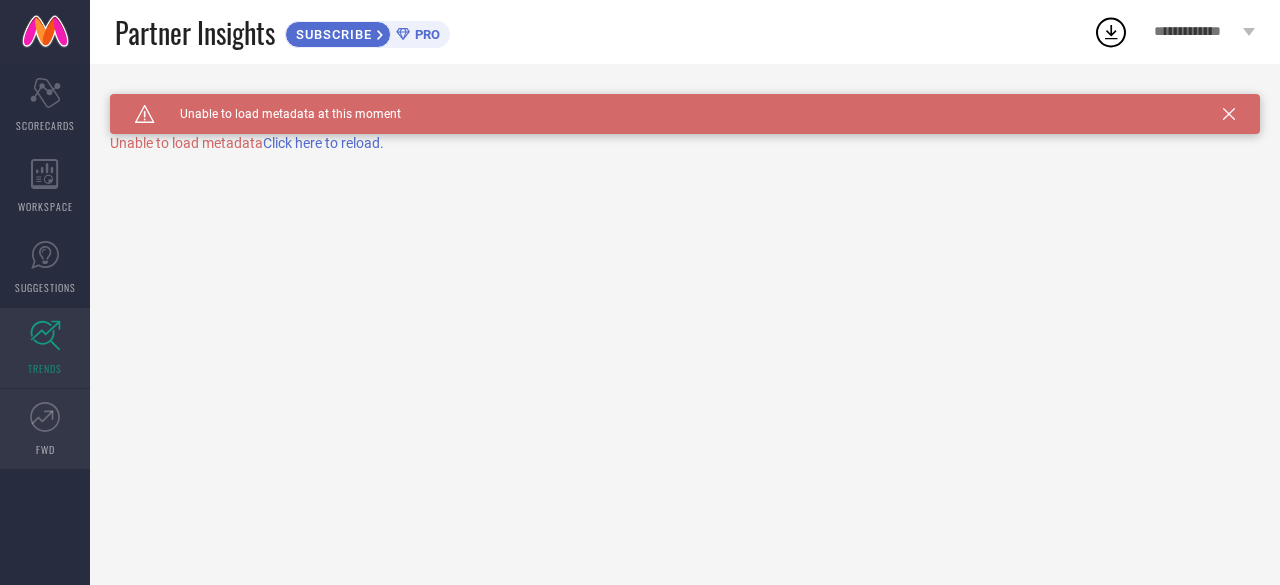click on "FWD" at bounding box center [45, 429] 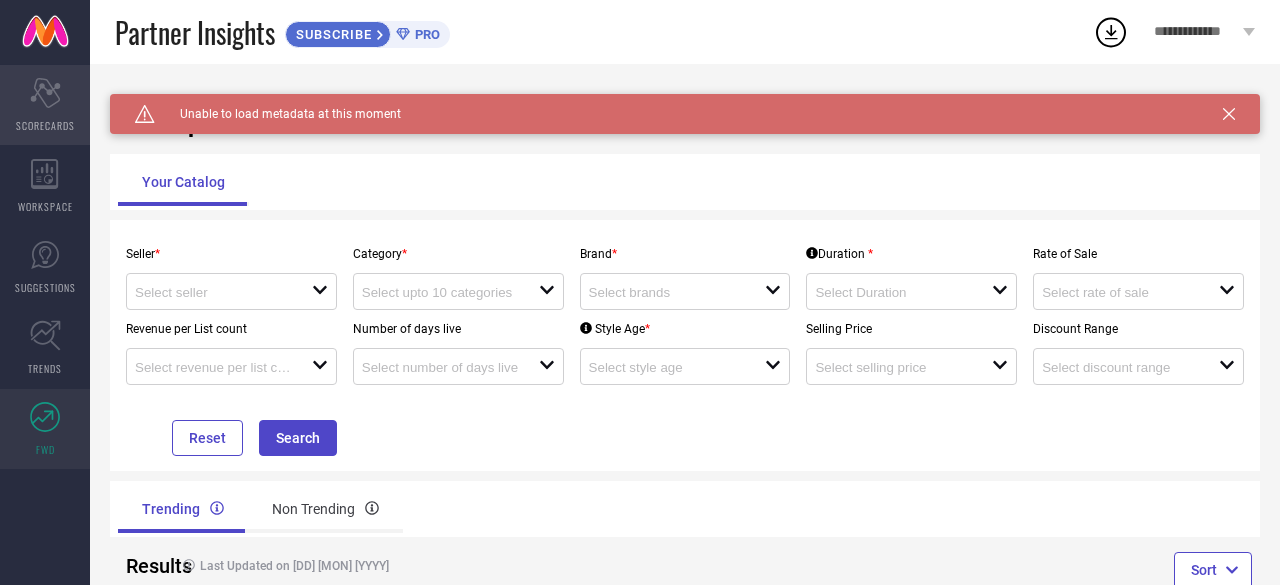 click on "Scorecard SCORECARDS" at bounding box center (45, 105) 